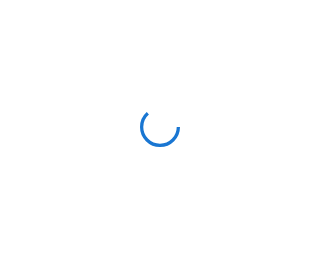 scroll, scrollTop: 0, scrollLeft: 0, axis: both 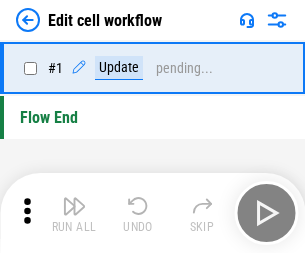 click at bounding box center [74, 206] 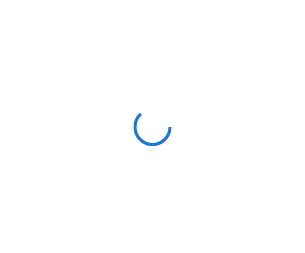 scroll, scrollTop: 0, scrollLeft: 0, axis: both 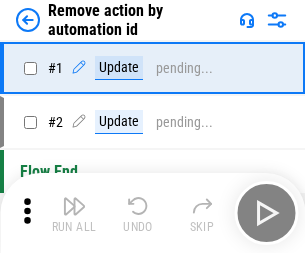 click at bounding box center (74, 206) 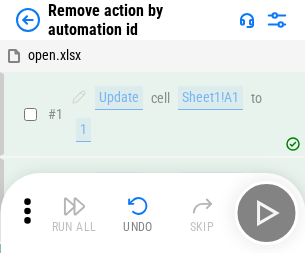 scroll, scrollTop: 74, scrollLeft: 0, axis: vertical 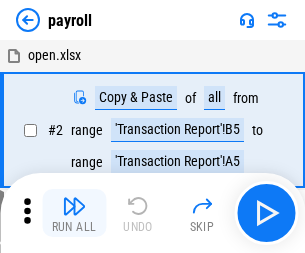 click at bounding box center [74, 206] 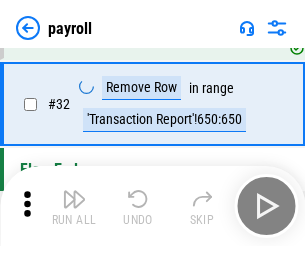 scroll, scrollTop: 333, scrollLeft: 0, axis: vertical 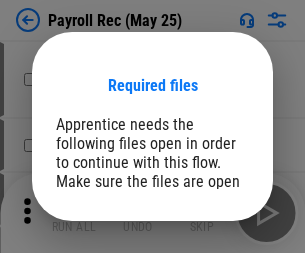 click on "Open" at bounding box center [209, 287] 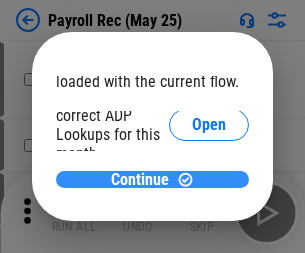 click on "Continue" at bounding box center [140, 180] 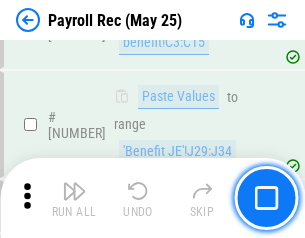 scroll, scrollTop: 10658, scrollLeft: 0, axis: vertical 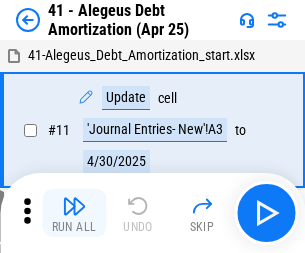 click at bounding box center (74, 206) 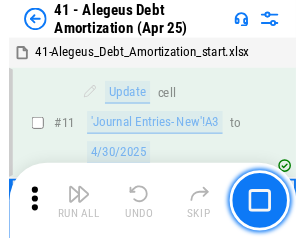 scroll, scrollTop: 247, scrollLeft: 0, axis: vertical 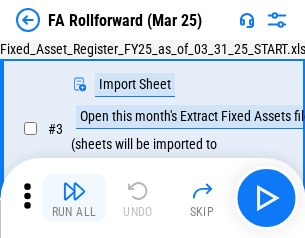 click at bounding box center (74, 191) 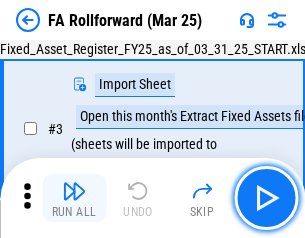 scroll, scrollTop: 184, scrollLeft: 0, axis: vertical 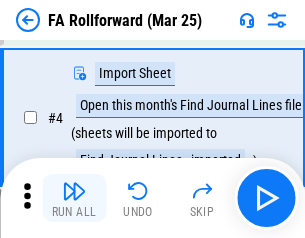 click at bounding box center (74, 191) 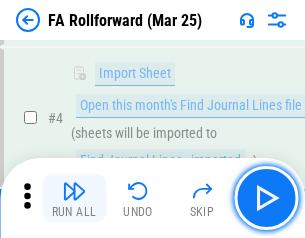 scroll, scrollTop: 313, scrollLeft: 0, axis: vertical 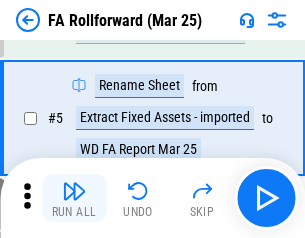 click at bounding box center [74, 191] 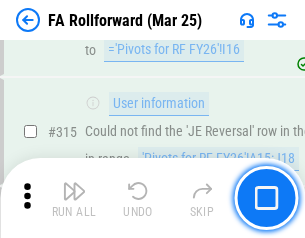 scroll, scrollTop: 9517, scrollLeft: 0, axis: vertical 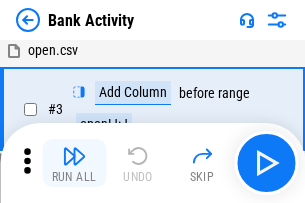 click at bounding box center (74, 156) 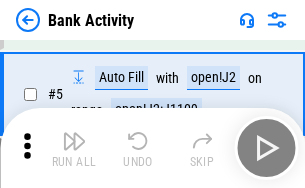 scroll, scrollTop: 106, scrollLeft: 0, axis: vertical 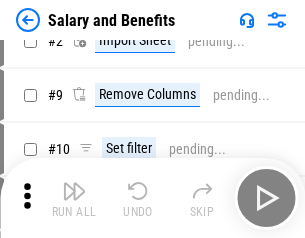click at bounding box center (74, 191) 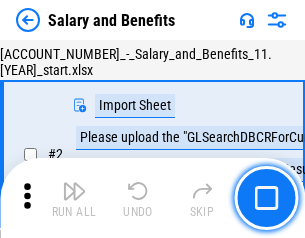 scroll, scrollTop: 145, scrollLeft: 0, axis: vertical 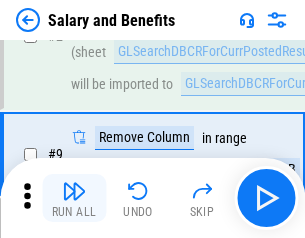 click at bounding box center [74, 191] 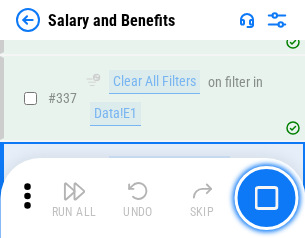 scroll, scrollTop: 9364, scrollLeft: 0, axis: vertical 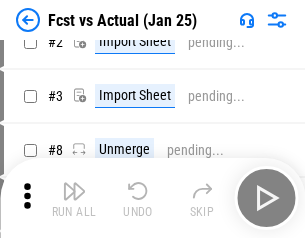 click at bounding box center [74, 191] 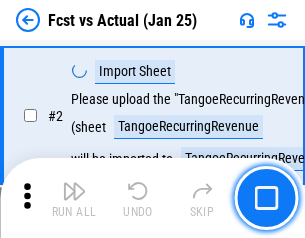 scroll, scrollTop: 187, scrollLeft: 0, axis: vertical 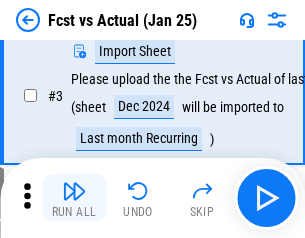 click at bounding box center (74, 191) 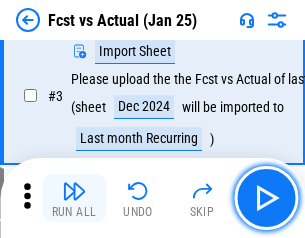 scroll, scrollTop: 300, scrollLeft: 0, axis: vertical 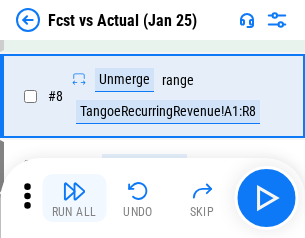 click at bounding box center [74, 191] 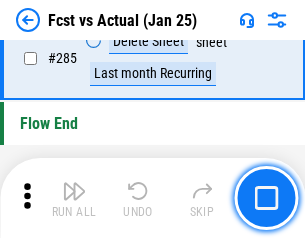 scroll, scrollTop: 9465, scrollLeft: 0, axis: vertical 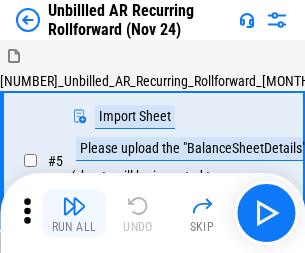 click at bounding box center (74, 206) 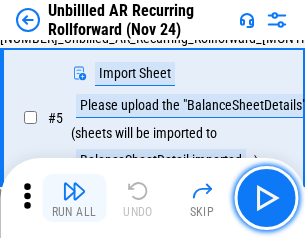 scroll, scrollTop: 188, scrollLeft: 0, axis: vertical 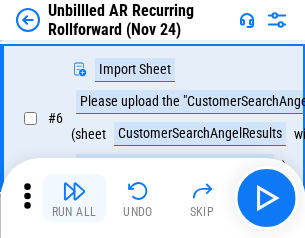 click at bounding box center [74, 191] 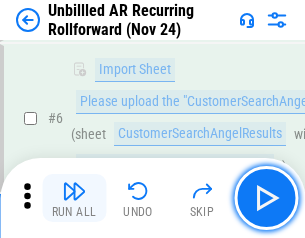 scroll, scrollTop: 322, scrollLeft: 0, axis: vertical 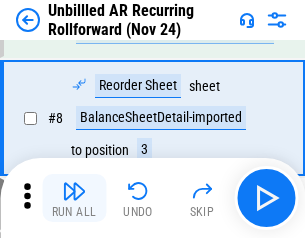 click at bounding box center (74, 191) 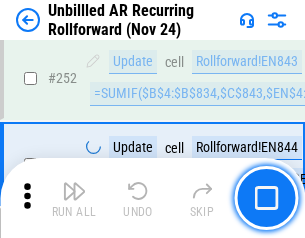 scroll, scrollTop: 6793, scrollLeft: 0, axis: vertical 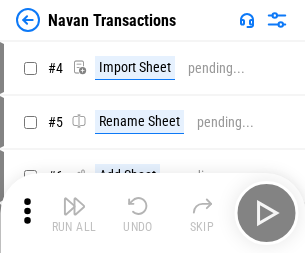 click at bounding box center (74, 206) 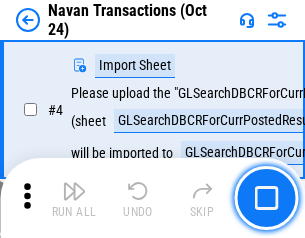 scroll, scrollTop: 168, scrollLeft: 0, axis: vertical 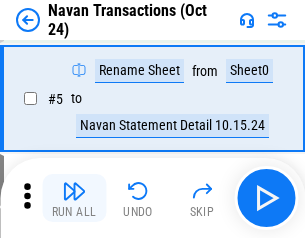 click at bounding box center (74, 191) 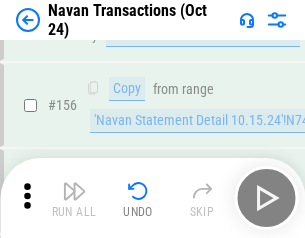scroll, scrollTop: 6484, scrollLeft: 0, axis: vertical 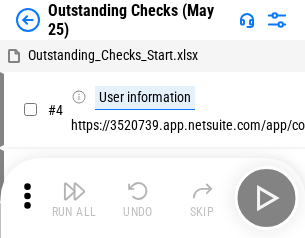 click at bounding box center [74, 191] 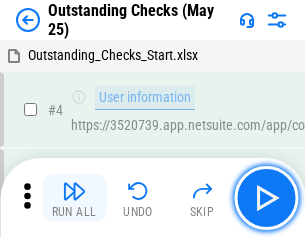 scroll, scrollTop: 209, scrollLeft: 0, axis: vertical 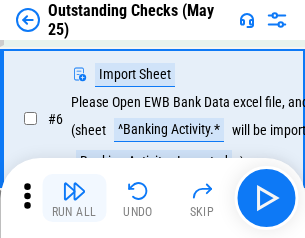 click at bounding box center [74, 191] 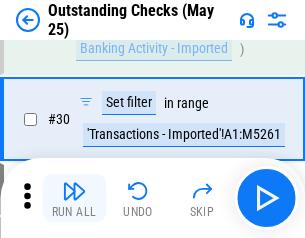 click at bounding box center (74, 191) 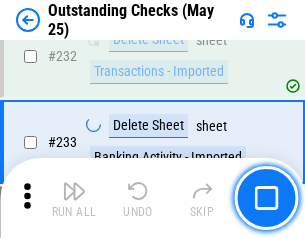 scroll, scrollTop: 6027, scrollLeft: 0, axis: vertical 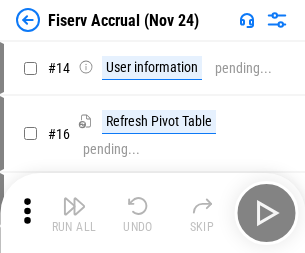 click at bounding box center (74, 206) 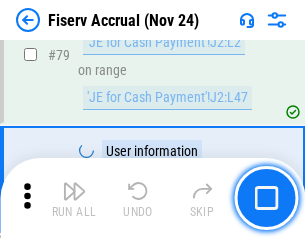 scroll, scrollTop: 2605, scrollLeft: 0, axis: vertical 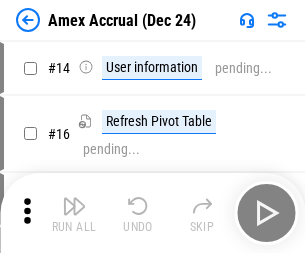 click at bounding box center (74, 206) 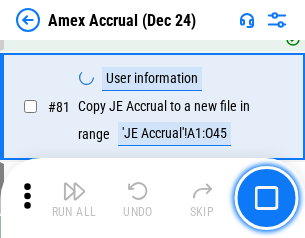 scroll, scrollTop: 2550, scrollLeft: 0, axis: vertical 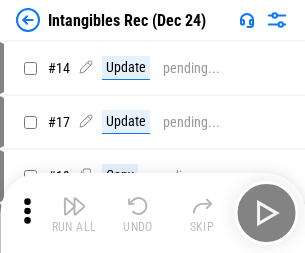 click at bounding box center [74, 206] 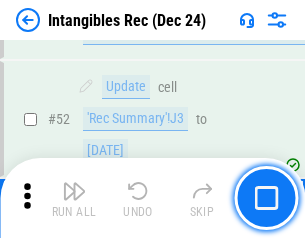 scroll, scrollTop: 779, scrollLeft: 0, axis: vertical 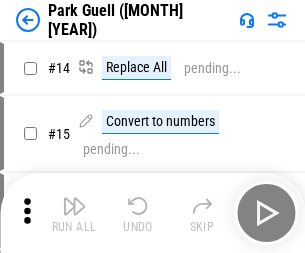 click at bounding box center [74, 206] 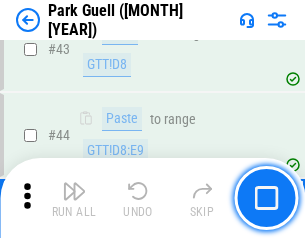 scroll, scrollTop: 2501, scrollLeft: 0, axis: vertical 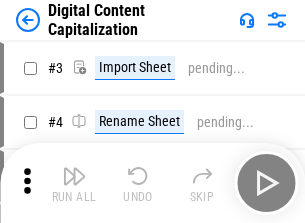 click at bounding box center [74, 176] 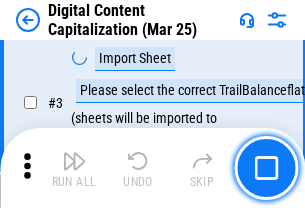 scroll, scrollTop: 187, scrollLeft: 0, axis: vertical 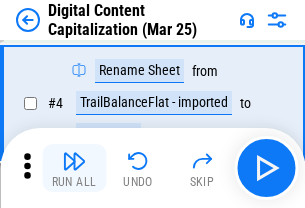 click at bounding box center (74, 161) 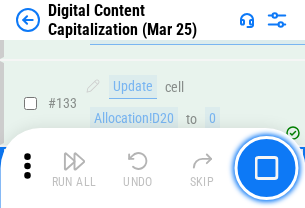 scroll, scrollTop: 2121, scrollLeft: 0, axis: vertical 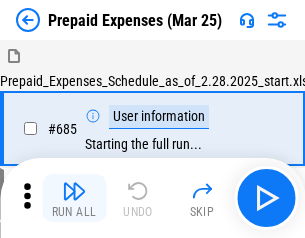 click at bounding box center (74, 191) 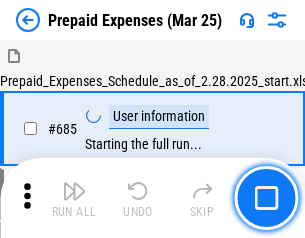 scroll, scrollTop: 4993, scrollLeft: 0, axis: vertical 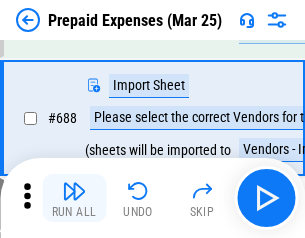 click at bounding box center [74, 191] 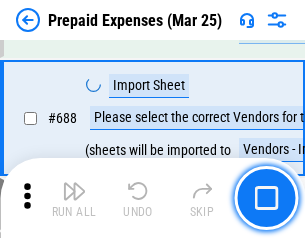 scroll, scrollTop: 5095, scrollLeft: 0, axis: vertical 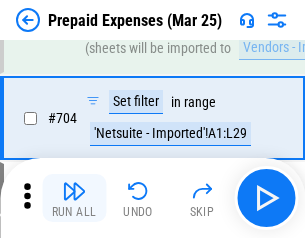 click at bounding box center (74, 191) 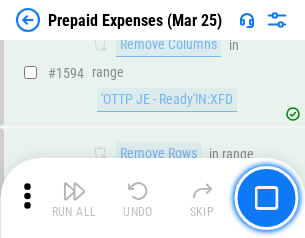 scroll, scrollTop: 18897, scrollLeft: 0, axis: vertical 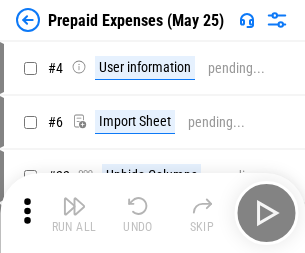 click at bounding box center [74, 206] 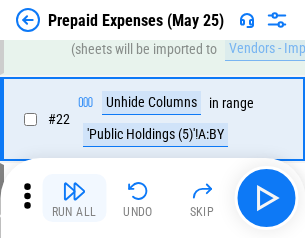 click at bounding box center (74, 191) 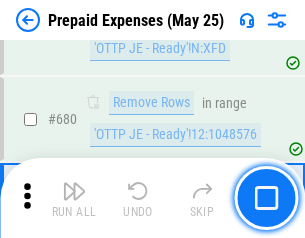 scroll, scrollTop: 6734, scrollLeft: 0, axis: vertical 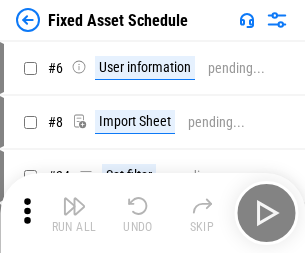 click at bounding box center (74, 206) 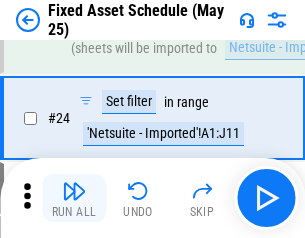 click at bounding box center (74, 191) 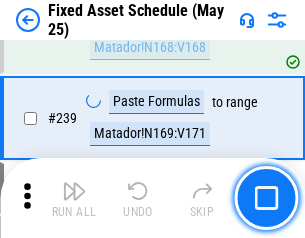 scroll, scrollTop: 6149, scrollLeft: 0, axis: vertical 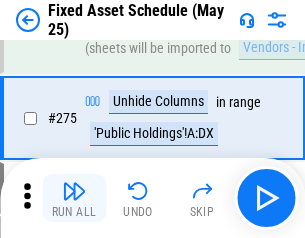 click at bounding box center [74, 191] 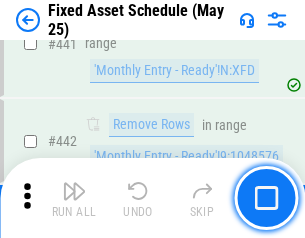 scroll, scrollTop: 8848, scrollLeft: 0, axis: vertical 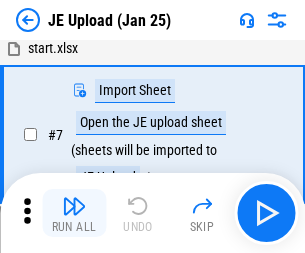 click at bounding box center (74, 206) 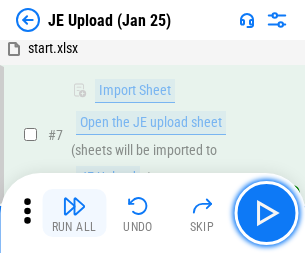 scroll, scrollTop: 145, scrollLeft: 0, axis: vertical 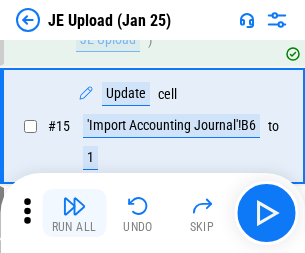 click at bounding box center [74, 206] 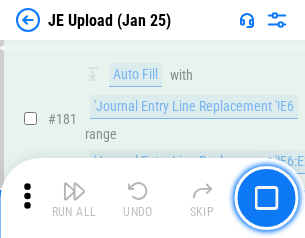 scroll, scrollTop: 4223, scrollLeft: 0, axis: vertical 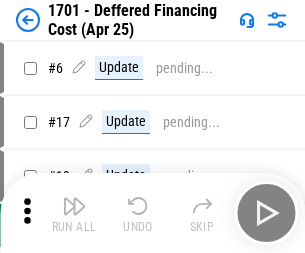 click at bounding box center (74, 206) 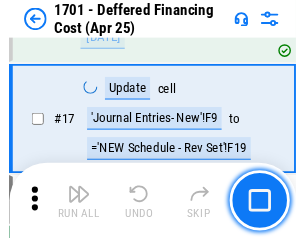 scroll, scrollTop: 247, scrollLeft: 0, axis: vertical 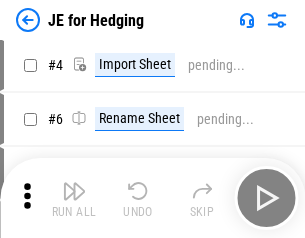 click at bounding box center (74, 191) 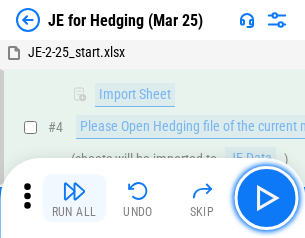 scroll, scrollTop: 113, scrollLeft: 0, axis: vertical 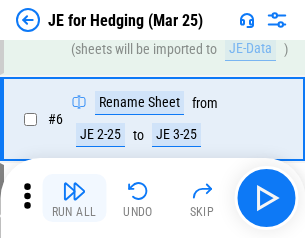 click at bounding box center [74, 191] 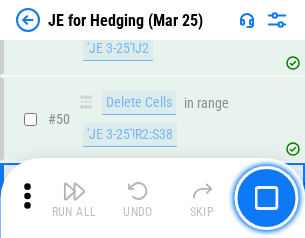 scroll, scrollTop: 1295, scrollLeft: 0, axis: vertical 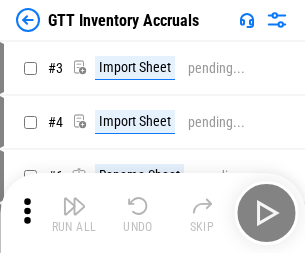 click at bounding box center [74, 206] 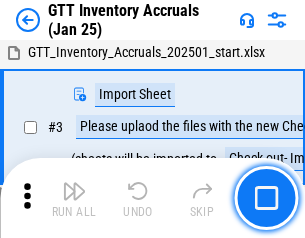 scroll, scrollTop: 129, scrollLeft: 0, axis: vertical 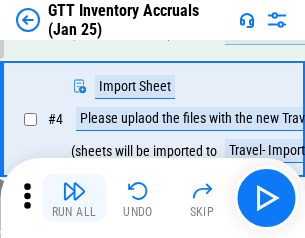 click at bounding box center [74, 191] 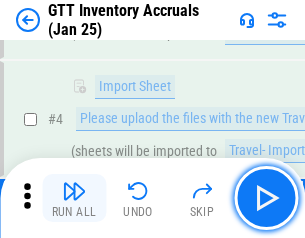 scroll, scrollTop: 231, scrollLeft: 0, axis: vertical 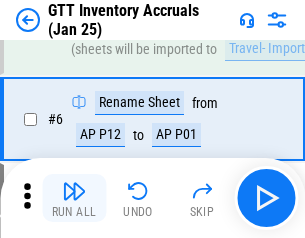 click at bounding box center (74, 191) 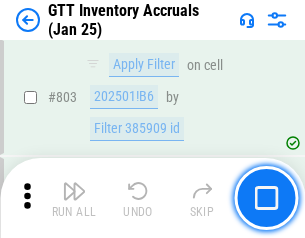 scroll, scrollTop: 15134, scrollLeft: 0, axis: vertical 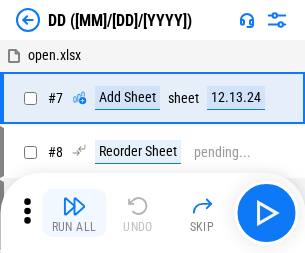 click at bounding box center [74, 206] 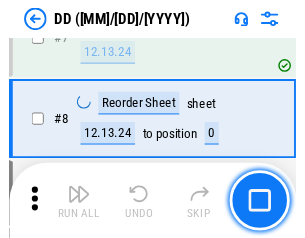 scroll, scrollTop: 201, scrollLeft: 0, axis: vertical 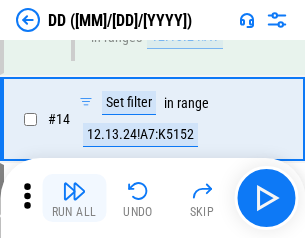 click at bounding box center [74, 191] 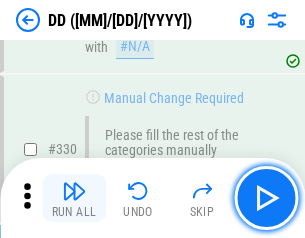 scroll, scrollTop: 8788, scrollLeft: 0, axis: vertical 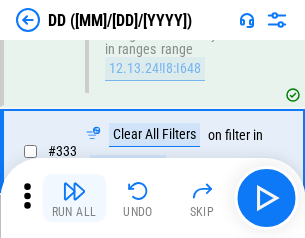 click at bounding box center [74, 191] 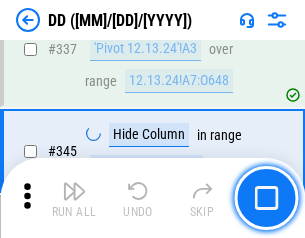 scroll, scrollTop: 9296, scrollLeft: 0, axis: vertical 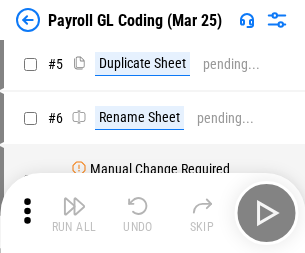 click at bounding box center [74, 206] 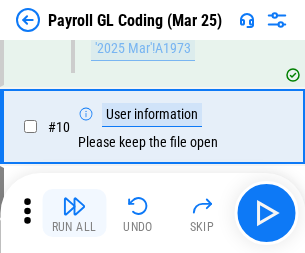 click at bounding box center [74, 206] 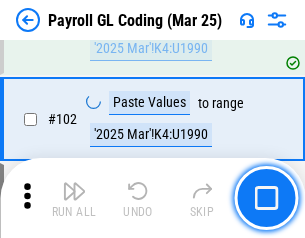 scroll, scrollTop: 4684, scrollLeft: 0, axis: vertical 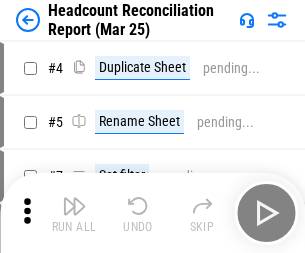 click at bounding box center (74, 206) 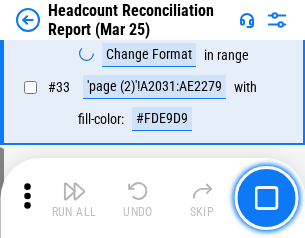 scroll, scrollTop: 1834, scrollLeft: 0, axis: vertical 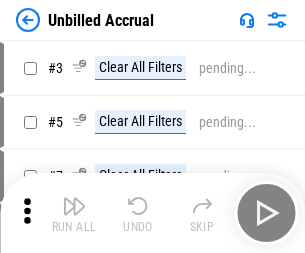 click at bounding box center (74, 206) 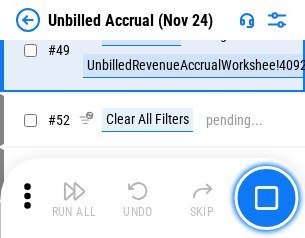 scroll, scrollTop: 1814, scrollLeft: 0, axis: vertical 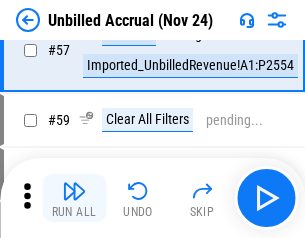 click at bounding box center (74, 191) 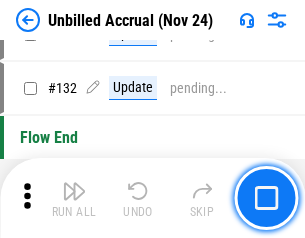 scroll, scrollTop: 5934, scrollLeft: 0, axis: vertical 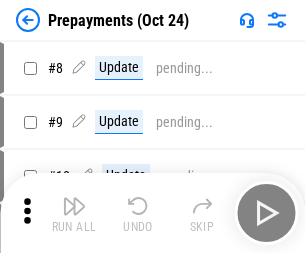 click at bounding box center [74, 206] 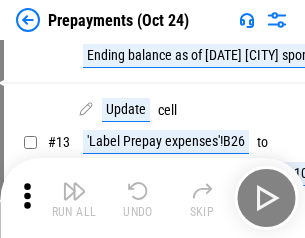 scroll, scrollTop: 125, scrollLeft: 0, axis: vertical 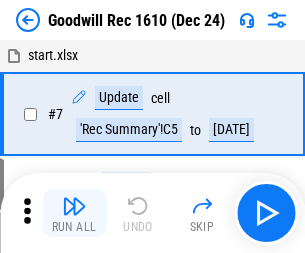 click at bounding box center [74, 206] 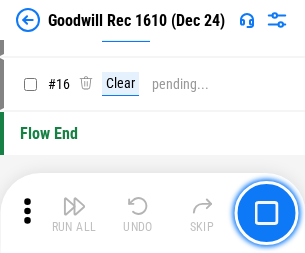 scroll, scrollTop: 342, scrollLeft: 0, axis: vertical 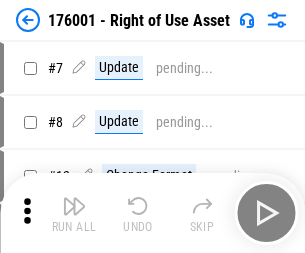 click at bounding box center [74, 206] 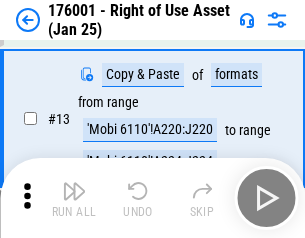 scroll, scrollTop: 129, scrollLeft: 0, axis: vertical 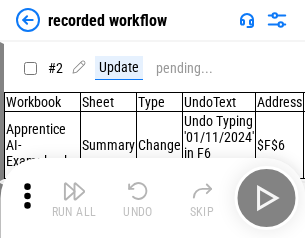 click at bounding box center [74, 191] 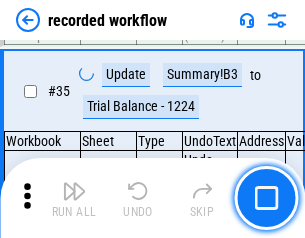 scroll, scrollTop: 6251, scrollLeft: 0, axis: vertical 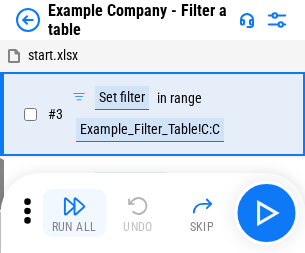 click at bounding box center (74, 206) 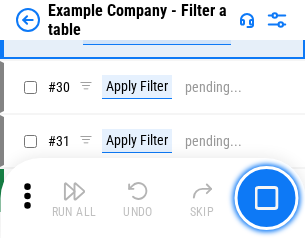 scroll, scrollTop: 1837, scrollLeft: 0, axis: vertical 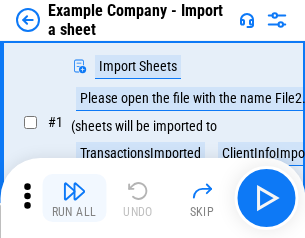 click at bounding box center (74, 191) 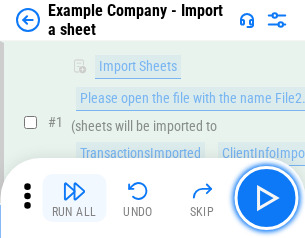 scroll, scrollTop: 168, scrollLeft: 0, axis: vertical 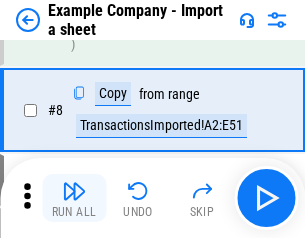 click at bounding box center [74, 191] 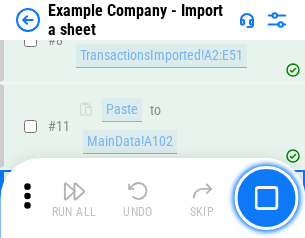 scroll, scrollTop: 426, scrollLeft: 0, axis: vertical 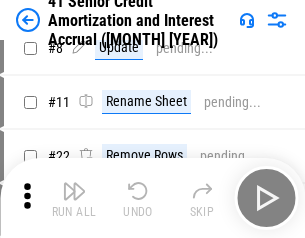 click at bounding box center [74, 191] 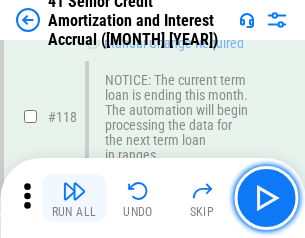 scroll, scrollTop: 1865, scrollLeft: 0, axis: vertical 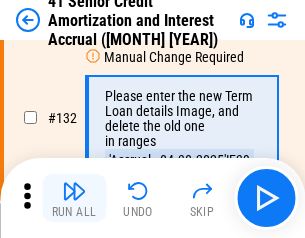 click at bounding box center [74, 191] 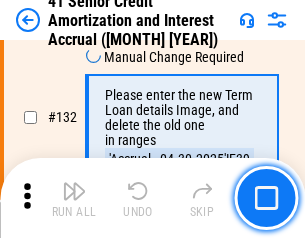 scroll, scrollTop: 2045, scrollLeft: 0, axis: vertical 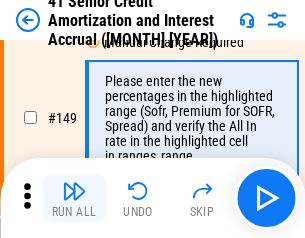 click at bounding box center (74, 191) 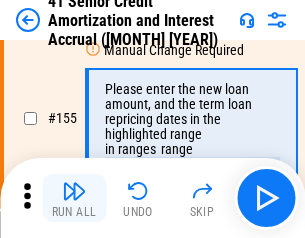 click at bounding box center (74, 191) 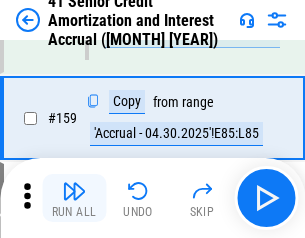 click at bounding box center (74, 191) 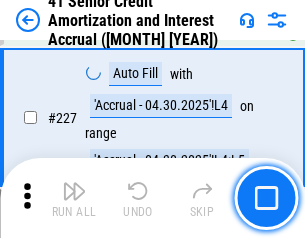 scroll, scrollTop: 4404, scrollLeft: 0, axis: vertical 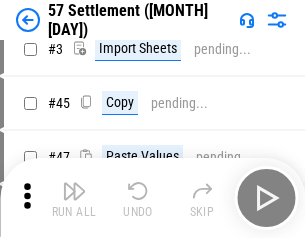 click at bounding box center [74, 191] 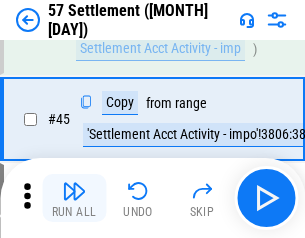 click at bounding box center [74, 191] 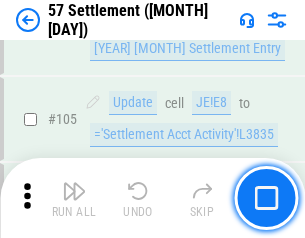 scroll, scrollTop: 1263, scrollLeft: 0, axis: vertical 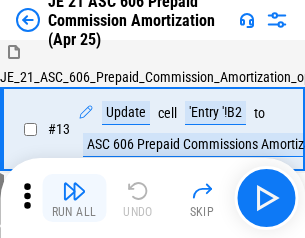 click at bounding box center [74, 191] 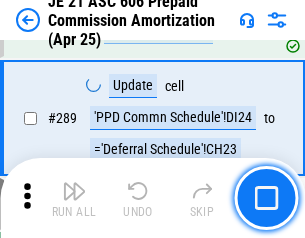 scroll, scrollTop: 3680, scrollLeft: 0, axis: vertical 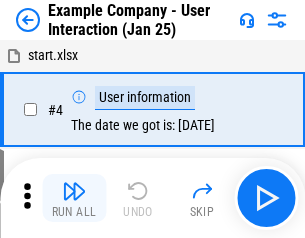 click at bounding box center (74, 191) 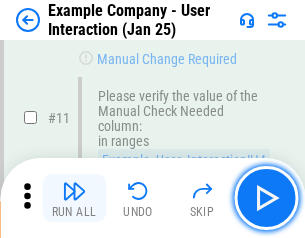 scroll, scrollTop: 433, scrollLeft: 0, axis: vertical 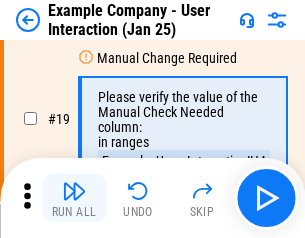click at bounding box center (74, 191) 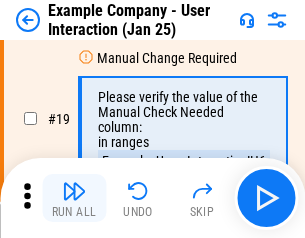 click at bounding box center (74, 191) 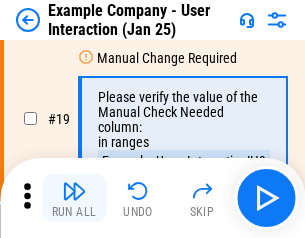 click at bounding box center (74, 191) 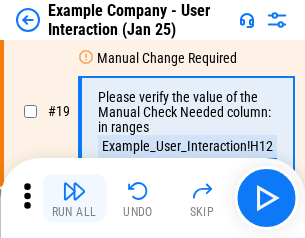 click at bounding box center (74, 191) 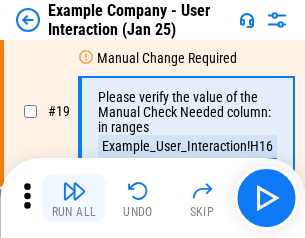 click at bounding box center (74, 191) 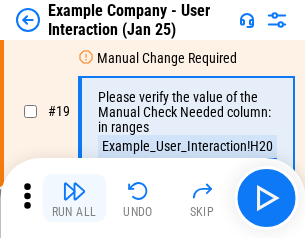 click at bounding box center [74, 191] 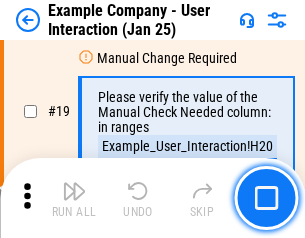scroll, scrollTop: 537, scrollLeft: 0, axis: vertical 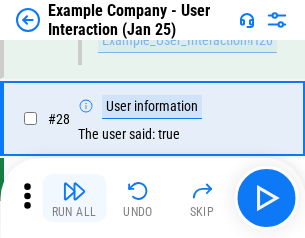 click at bounding box center (74, 191) 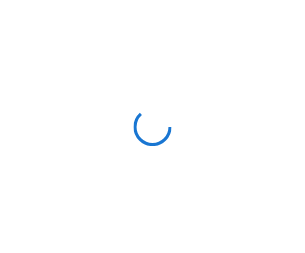 scroll, scrollTop: 0, scrollLeft: 0, axis: both 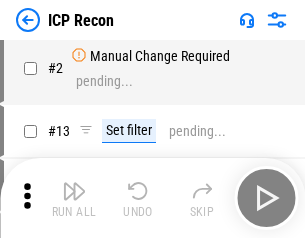 click at bounding box center [74, 191] 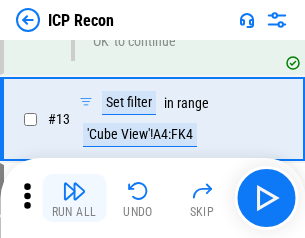 click at bounding box center [74, 191] 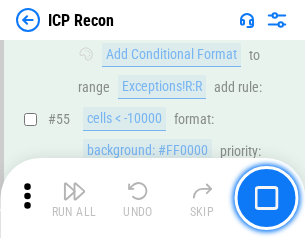 scroll, scrollTop: 1743, scrollLeft: 0, axis: vertical 